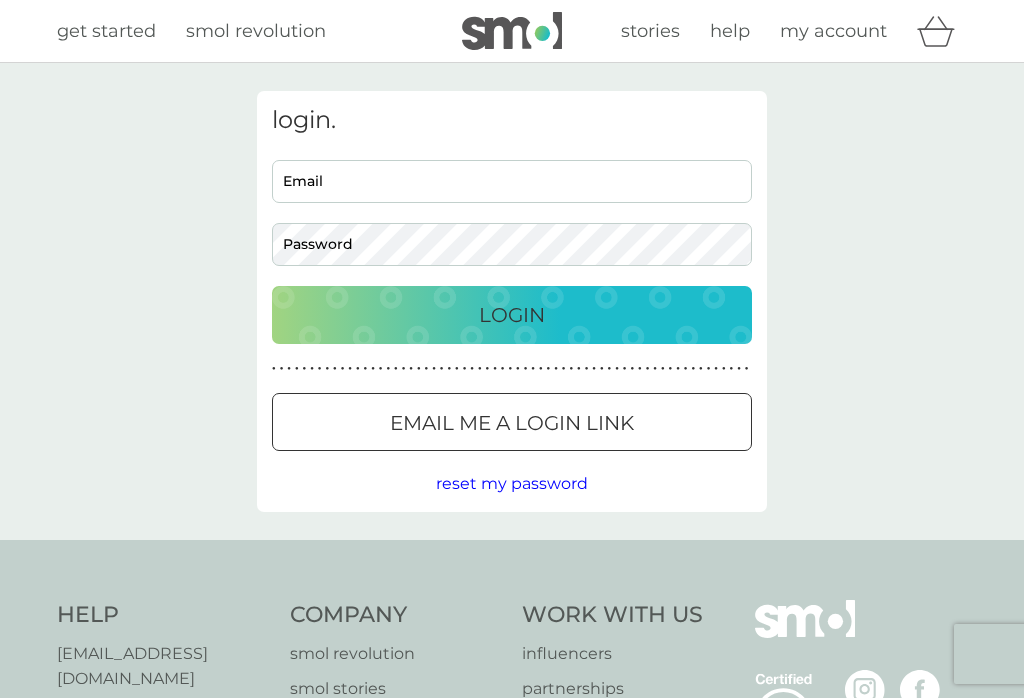 scroll, scrollTop: 0, scrollLeft: 0, axis: both 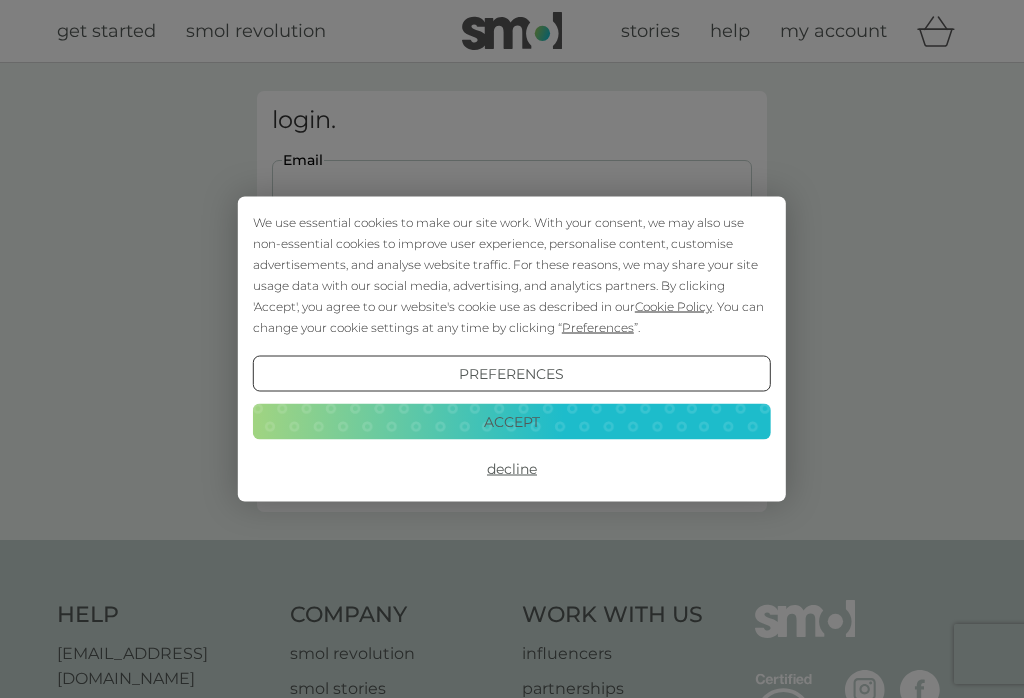 type on "deb.davies@outlook.com" 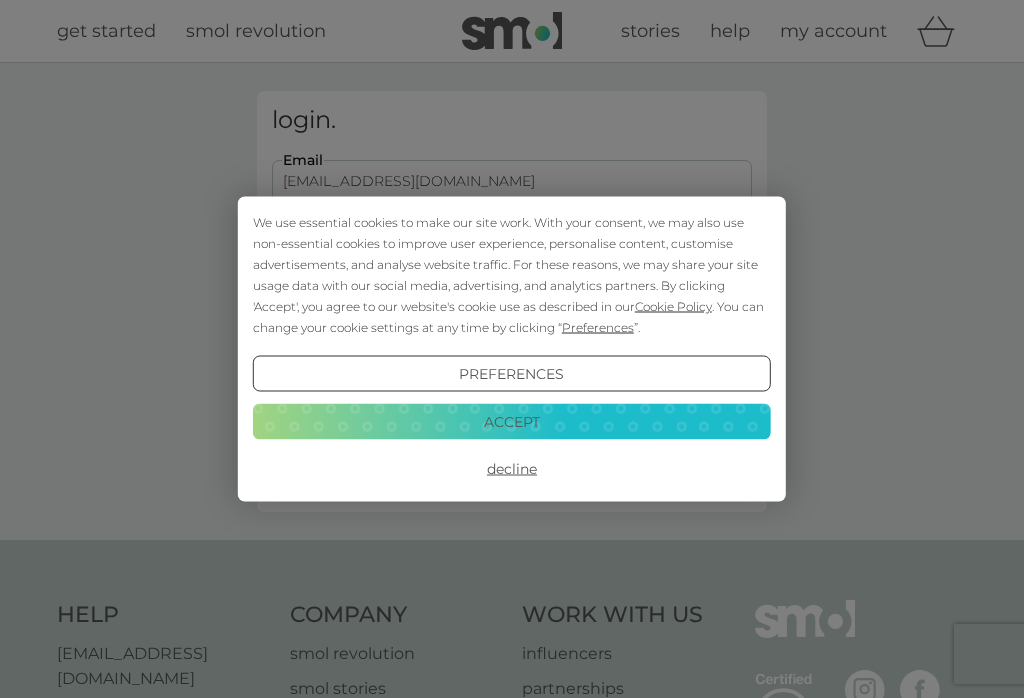 click on "Login" at bounding box center (512, 315) 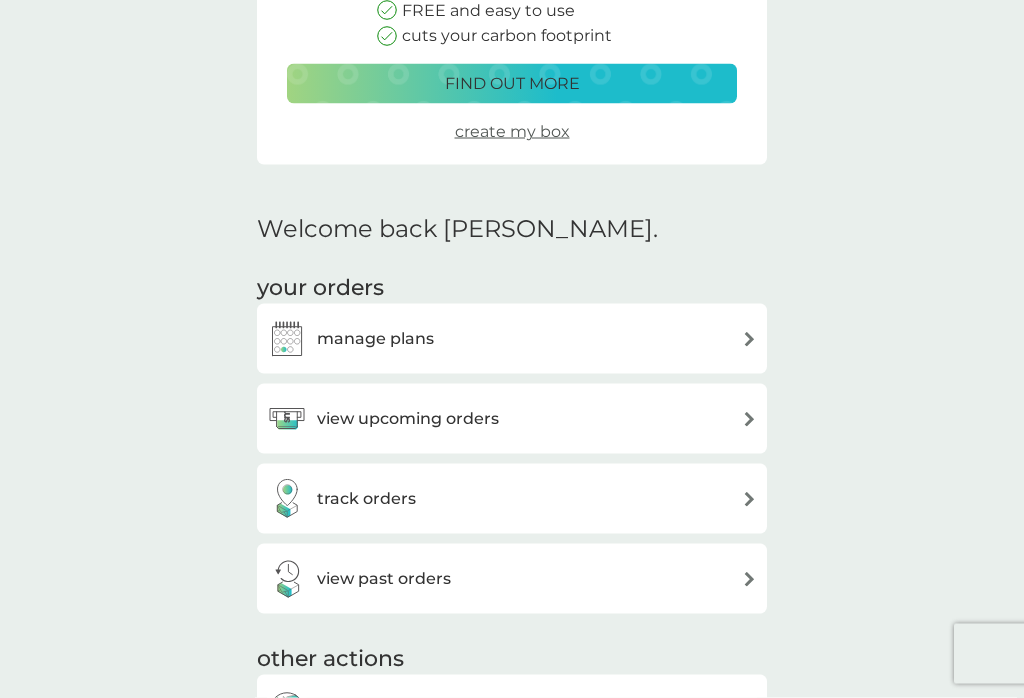scroll, scrollTop: 359, scrollLeft: 0, axis: vertical 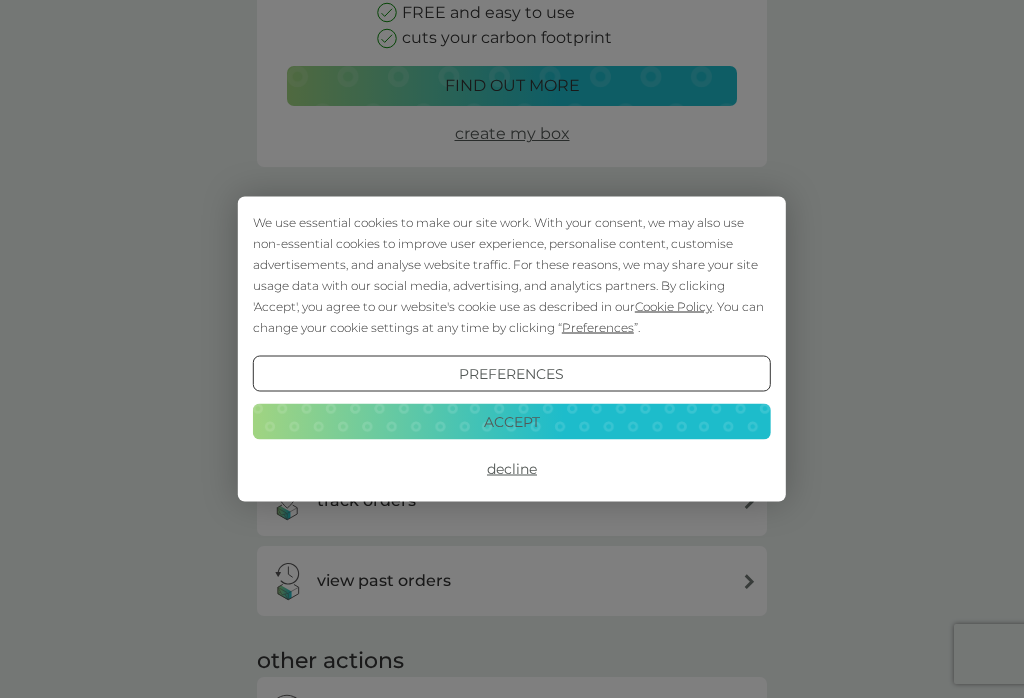 click on "Decline" at bounding box center (512, 469) 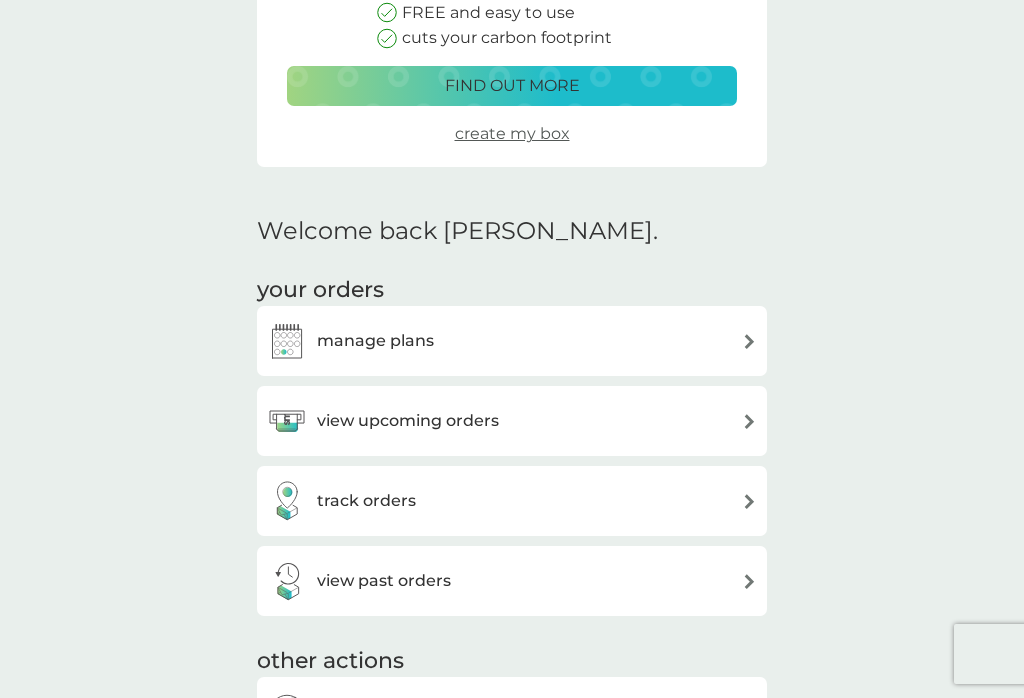 scroll, scrollTop: 390, scrollLeft: 0, axis: vertical 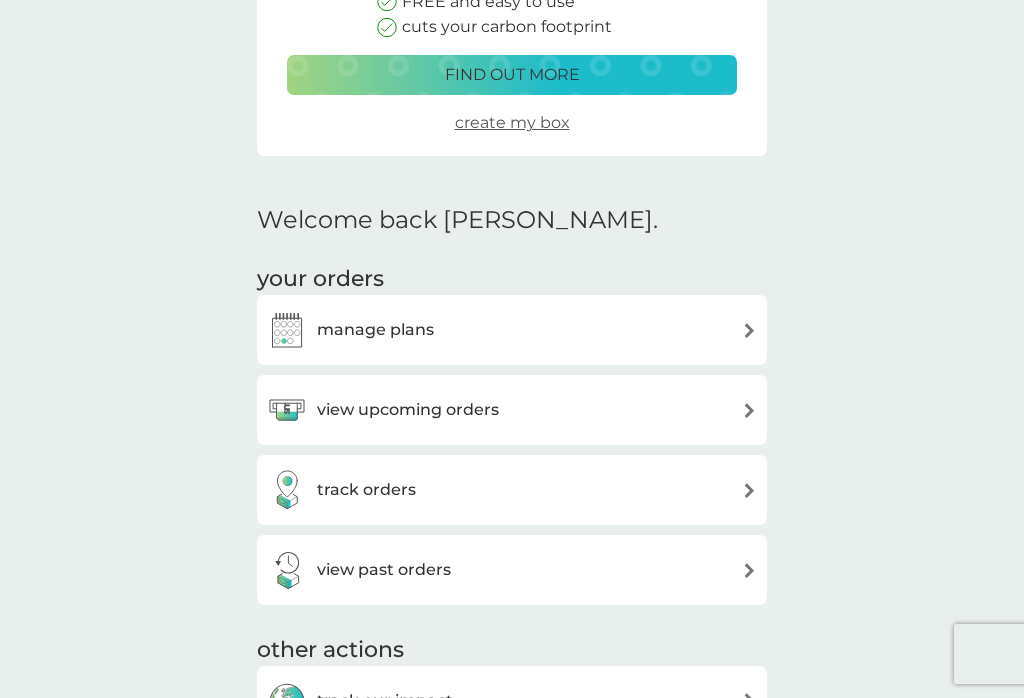 click on "view upcoming orders" at bounding box center [512, 410] 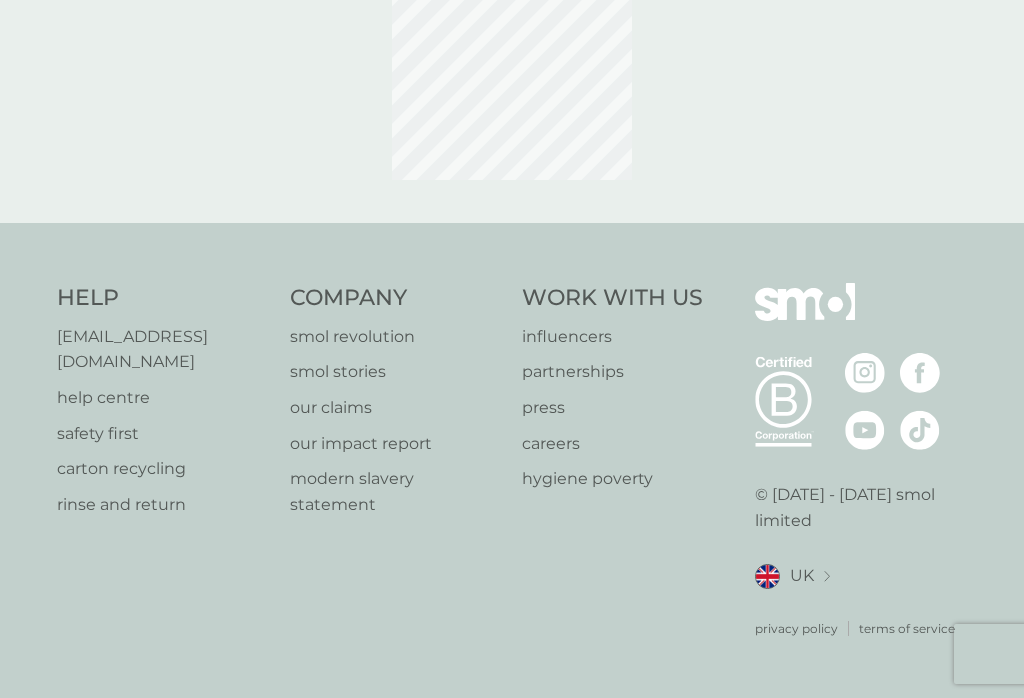 scroll, scrollTop: 0, scrollLeft: 0, axis: both 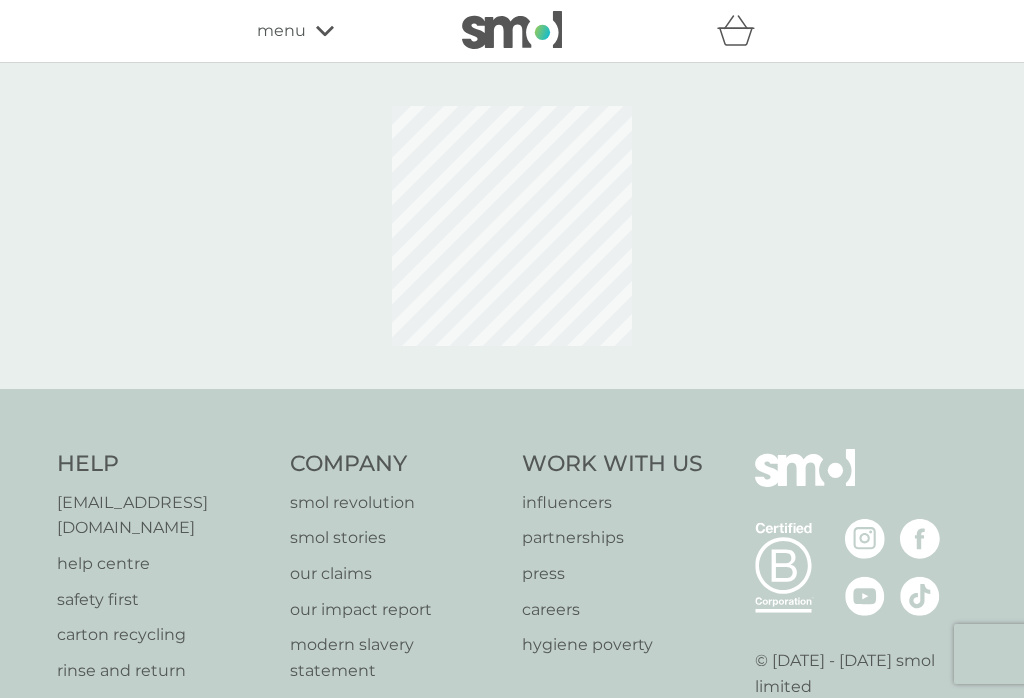 click on "refer a friend & you BOTH save smol impact smol shop your smol plans your upcoming orders your details order history logout menu Help [EMAIL_ADDRESS][DOMAIN_NAME] help centre safety first carton recycling rinse and return Company smol revolution smol stories our claims our impact report modern slavery statement Work With Us influencers partnerships press careers hygiene poverty B Corp. © [DATE] - [DATE] smol limited UK Select a new location: [GEOGRAPHIC_DATA] [GEOGRAPHIC_DATA] privacy policy terms of service" at bounding box center (512, 432) 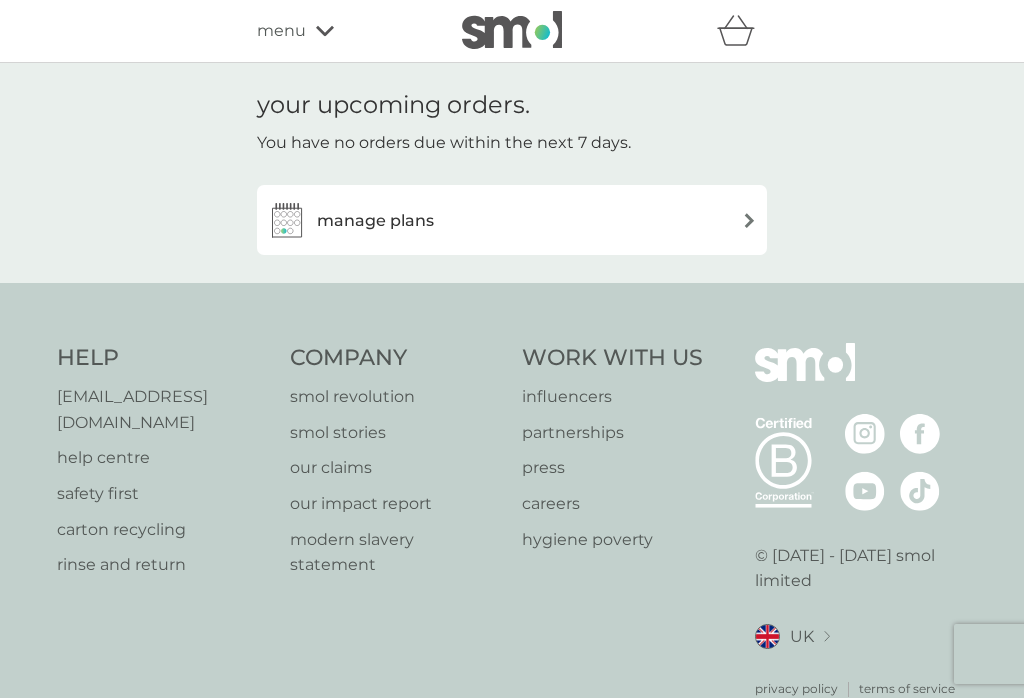 click on "manage plans" at bounding box center [512, 220] 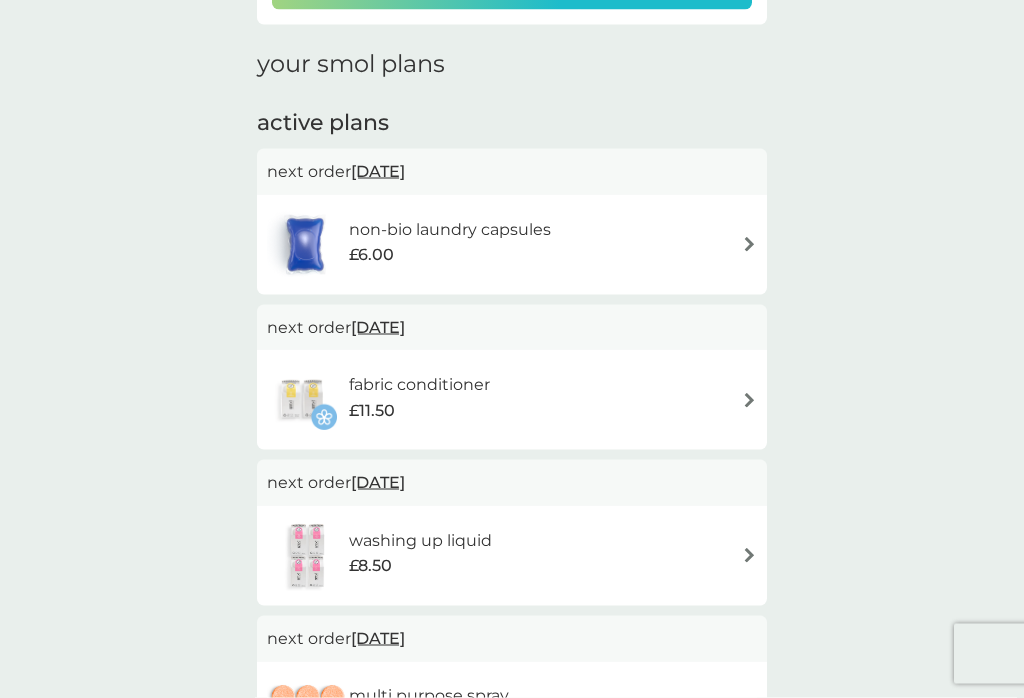 scroll, scrollTop: 373, scrollLeft: 0, axis: vertical 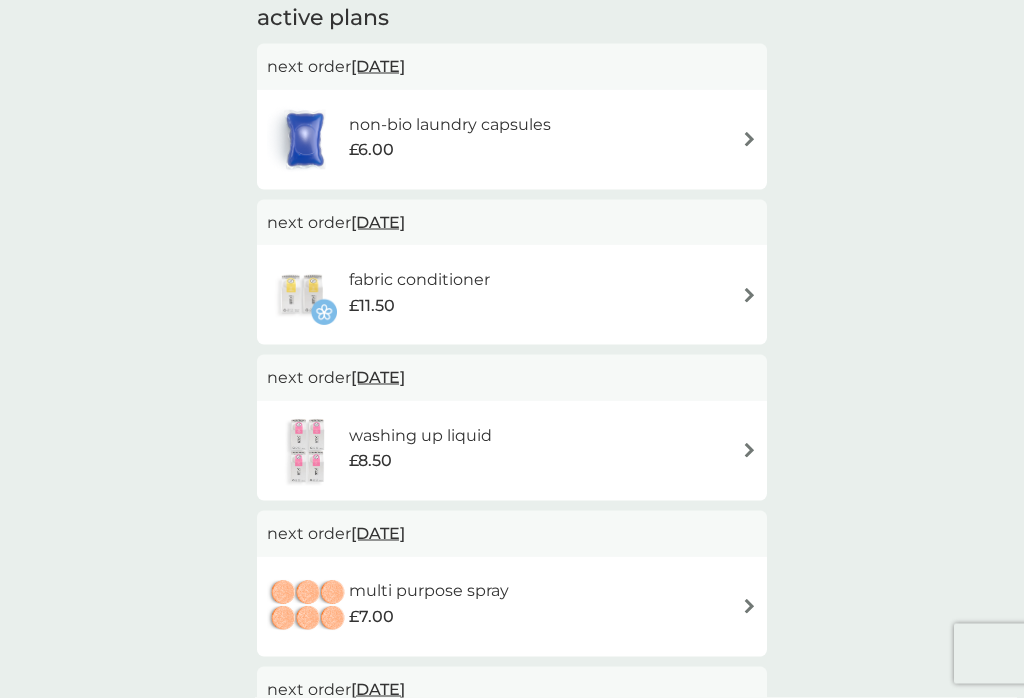 click at bounding box center (749, 295) 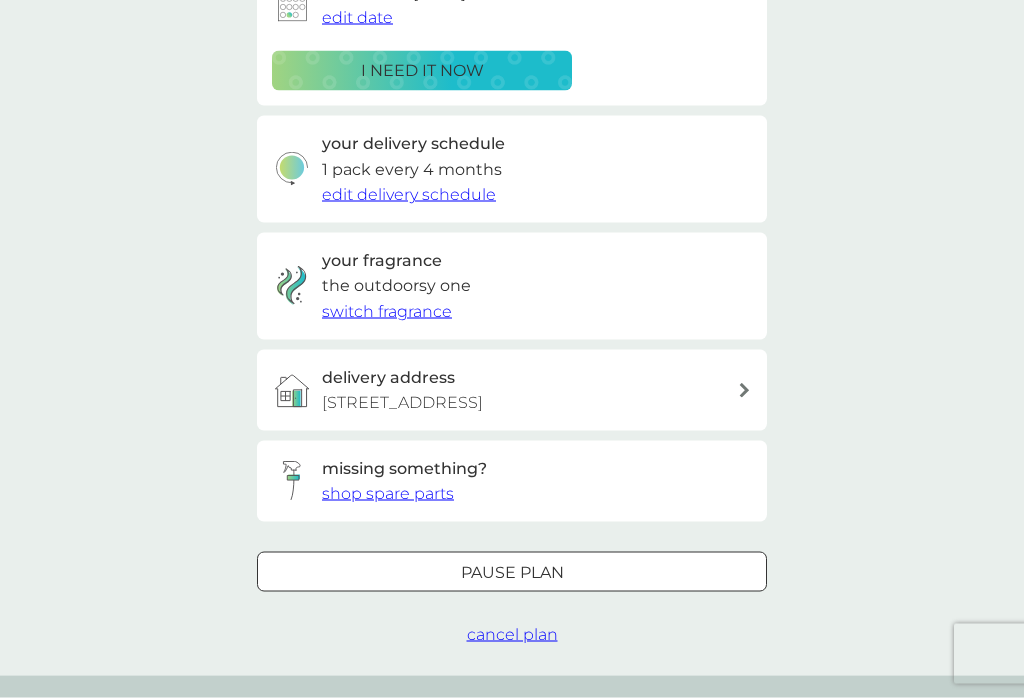 scroll, scrollTop: 0, scrollLeft: 0, axis: both 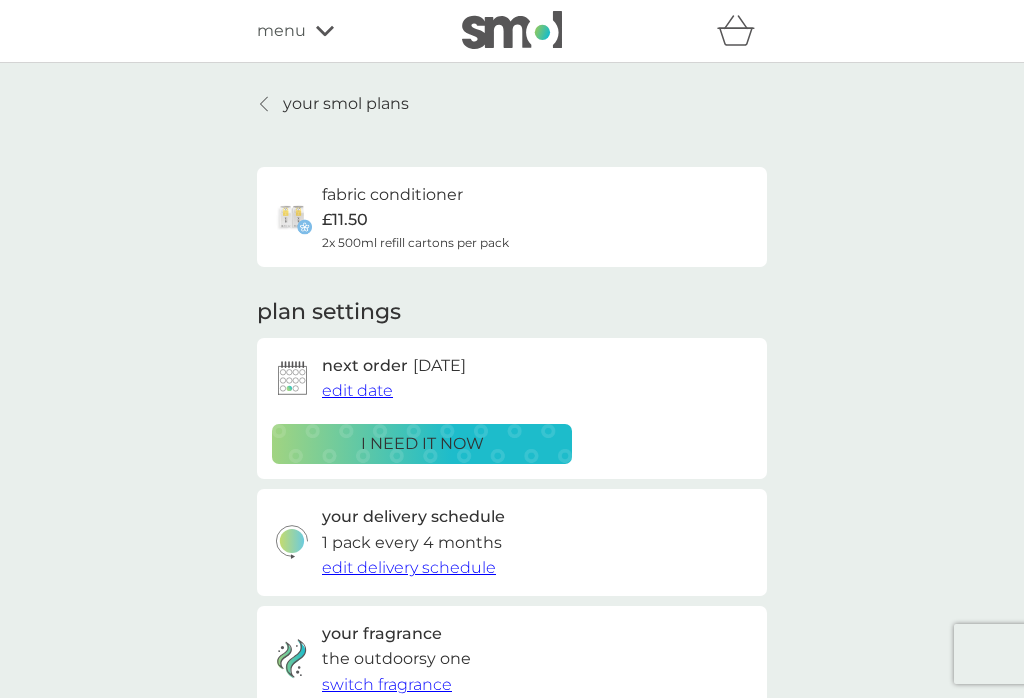 click on "i need it now" at bounding box center [422, 444] 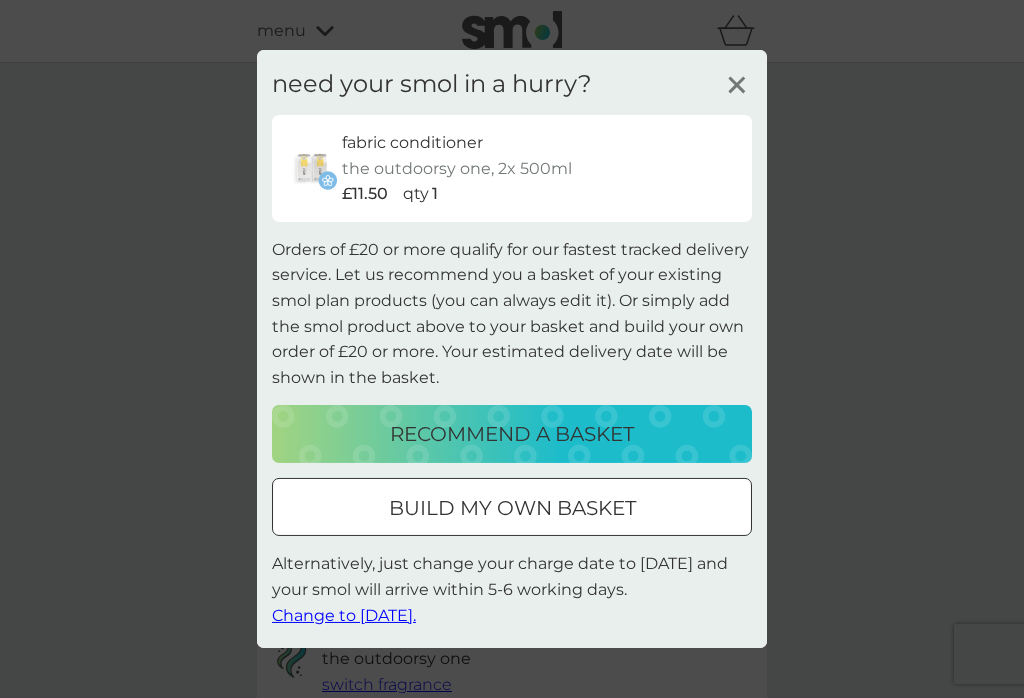 click on "build my own basket" at bounding box center (512, 508) 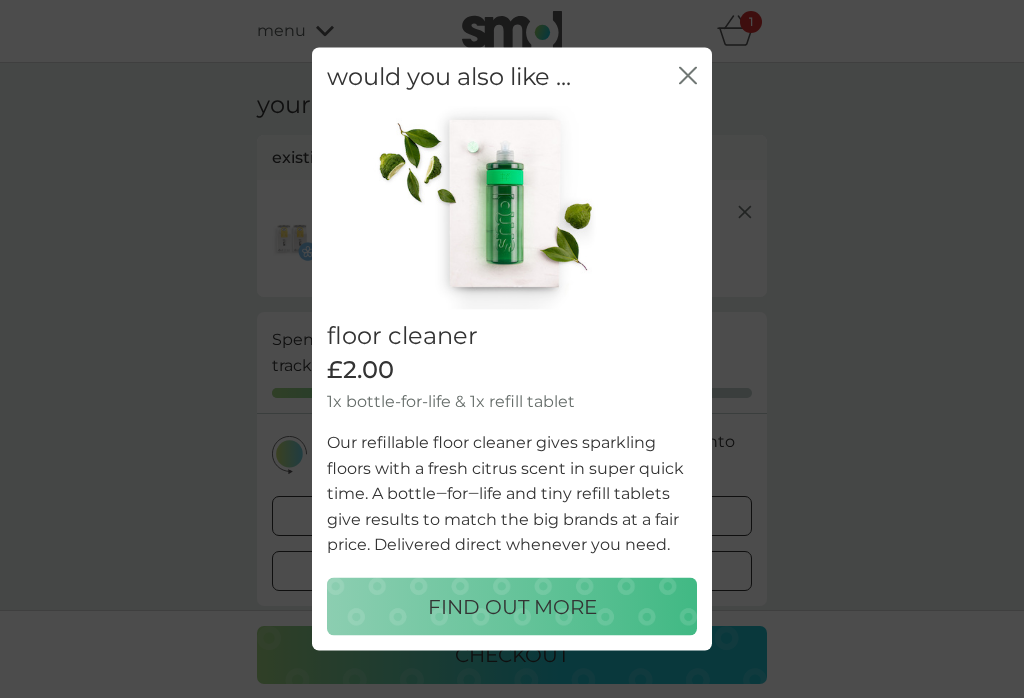 click on "would you also like ... close" at bounding box center [512, 77] 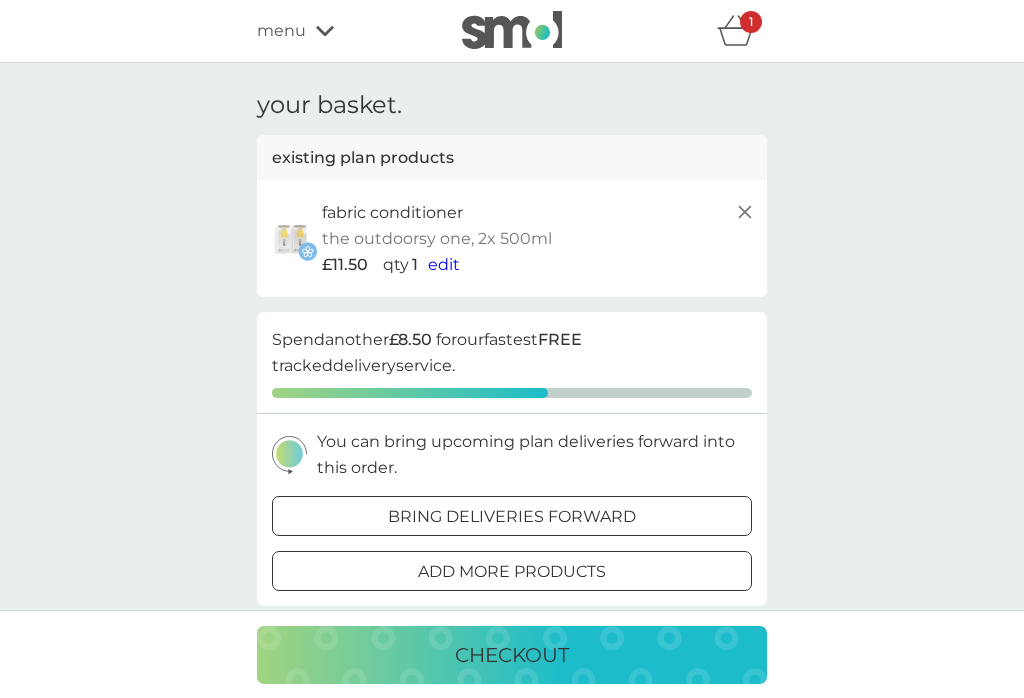 click on "fabric conditioner the outdoorsy one, 2x 500ml £11.50 qty 1 edit" at bounding box center [539, 238] 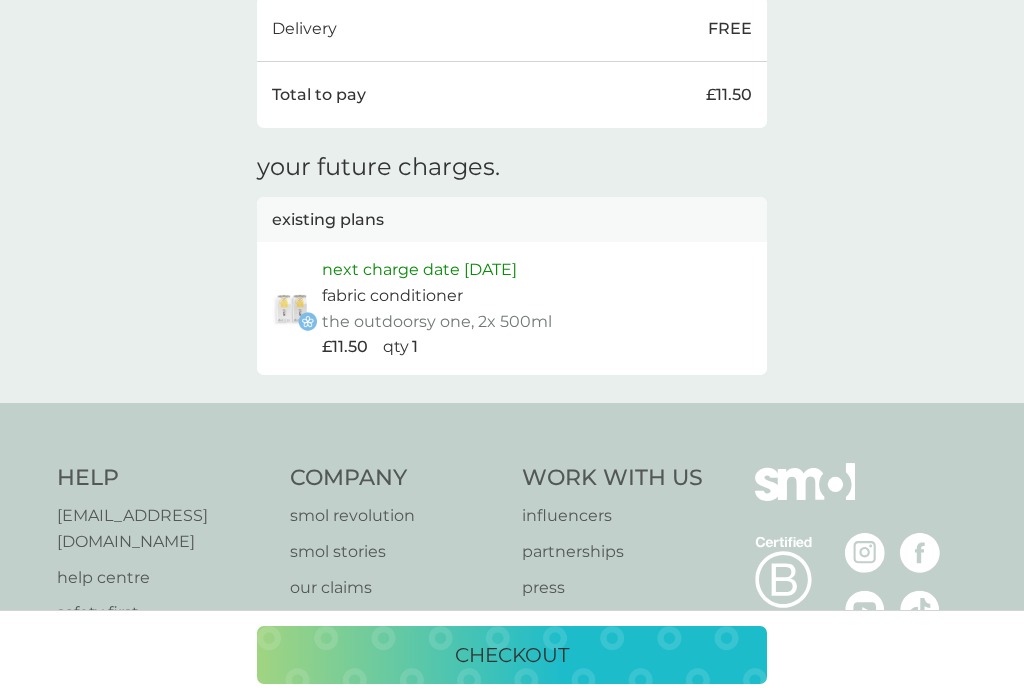 scroll, scrollTop: 831, scrollLeft: 0, axis: vertical 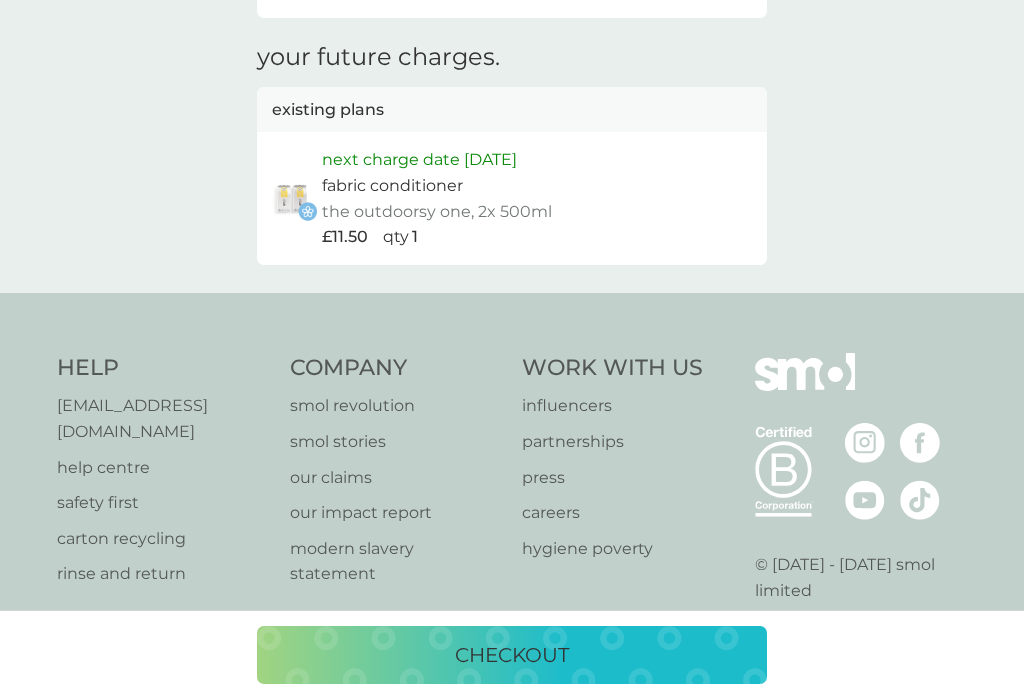 click on "checkout" at bounding box center (512, 655) 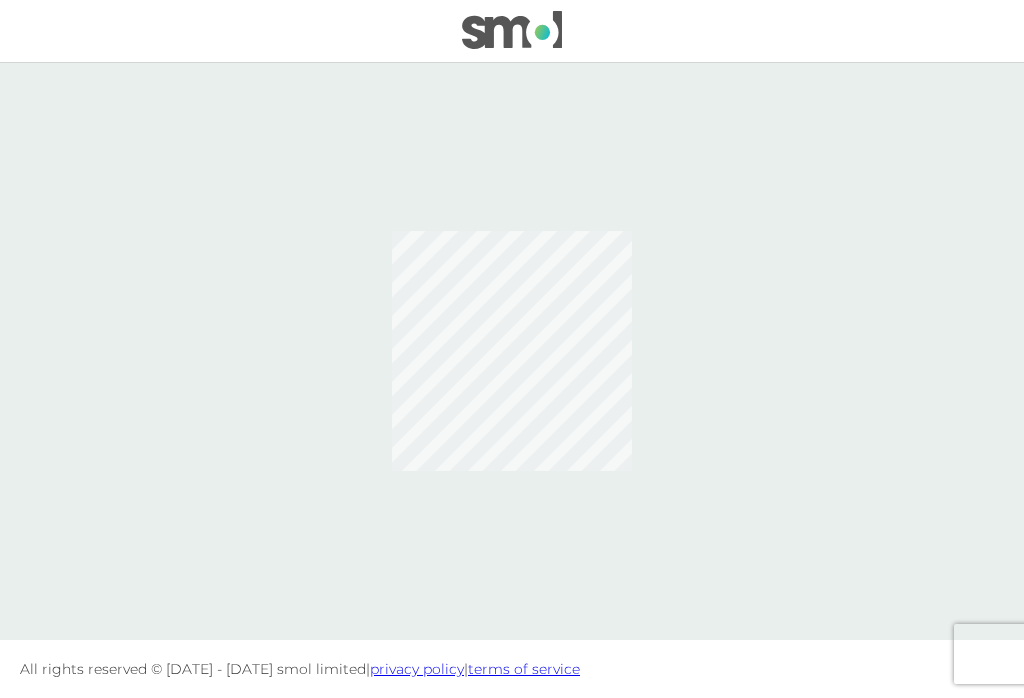 scroll, scrollTop: 0, scrollLeft: 0, axis: both 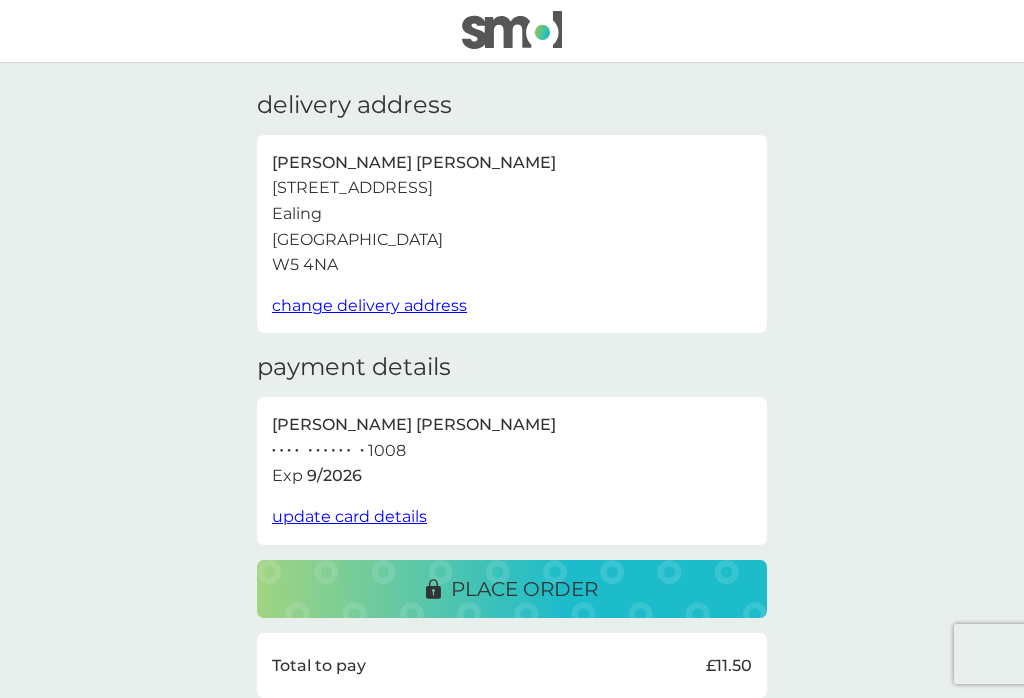 click on "place order" at bounding box center (512, 589) 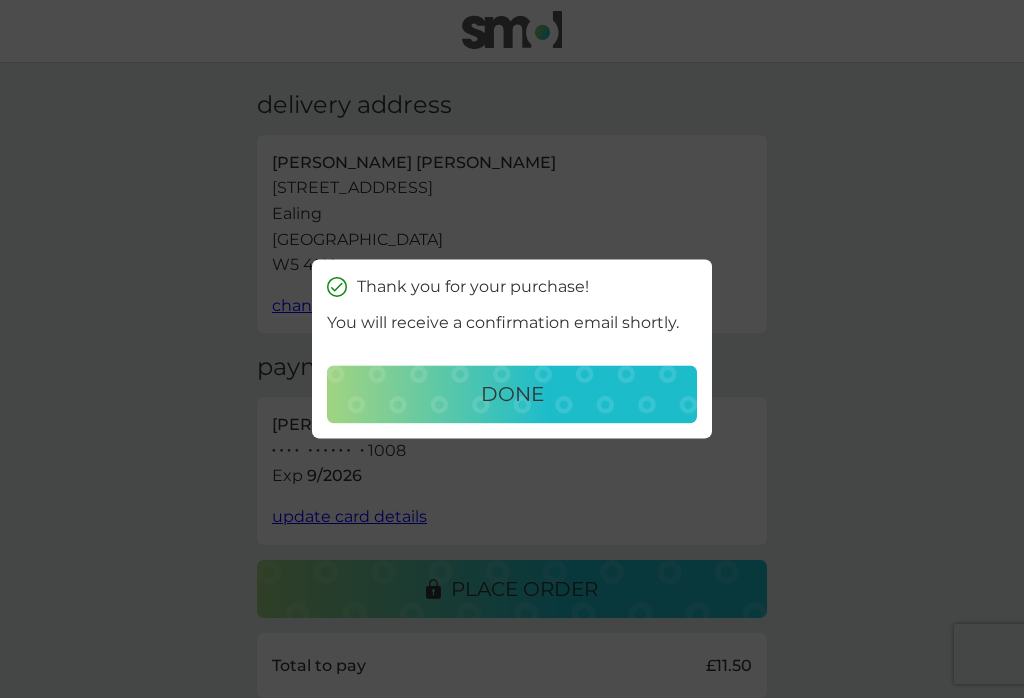 click on "done" at bounding box center [512, 395] 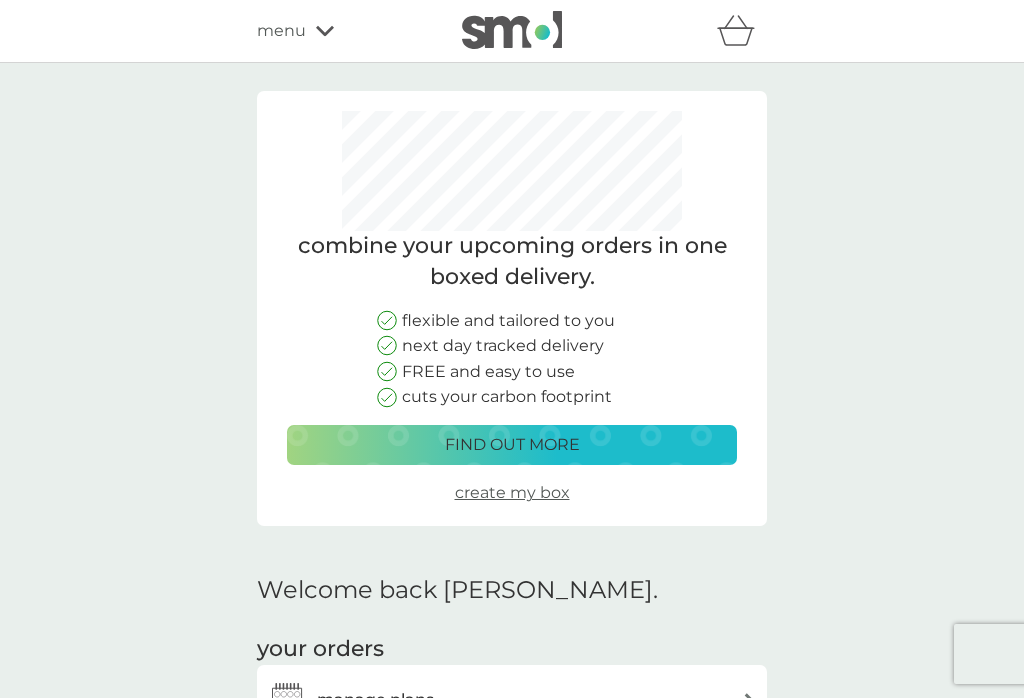scroll, scrollTop: 0, scrollLeft: 0, axis: both 